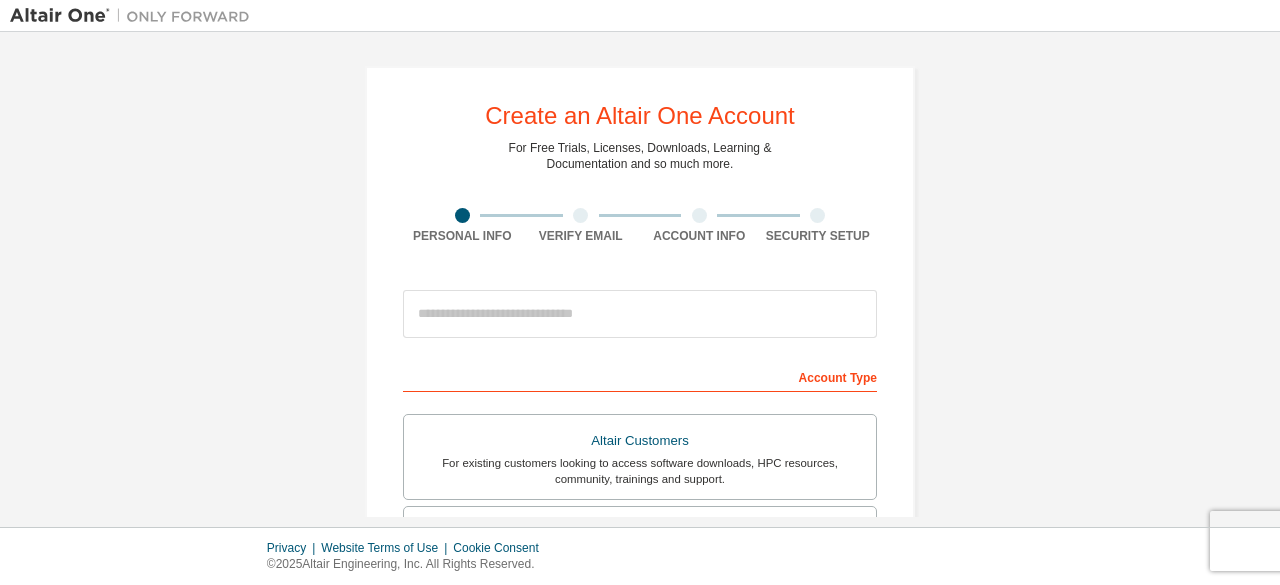 scroll, scrollTop: 0, scrollLeft: 0, axis: both 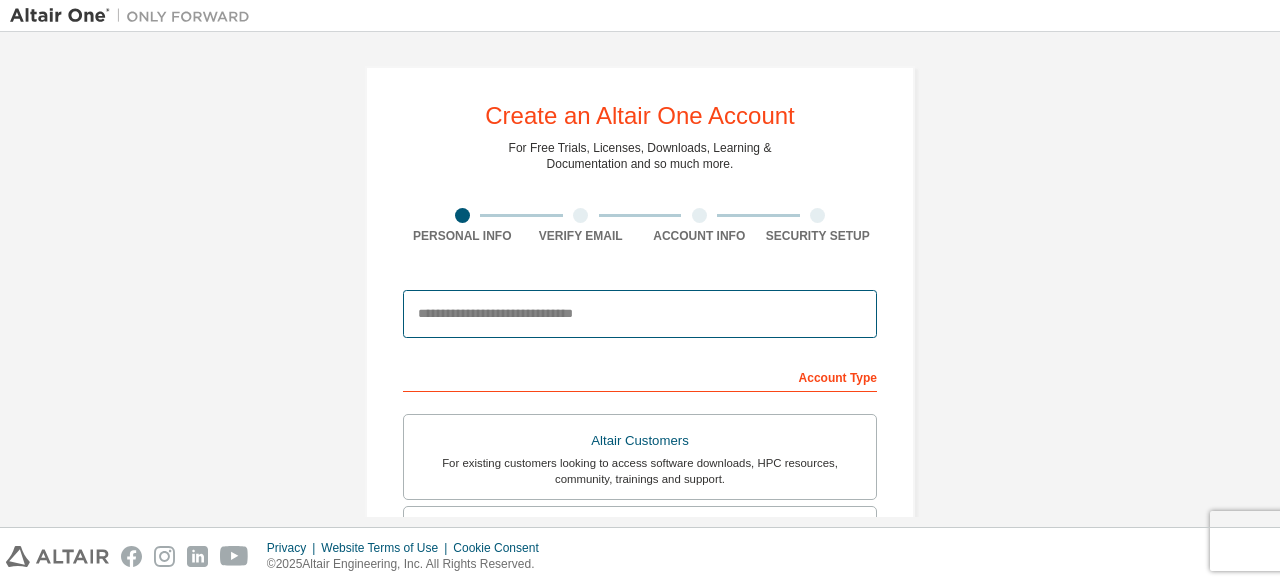 click at bounding box center (640, 314) 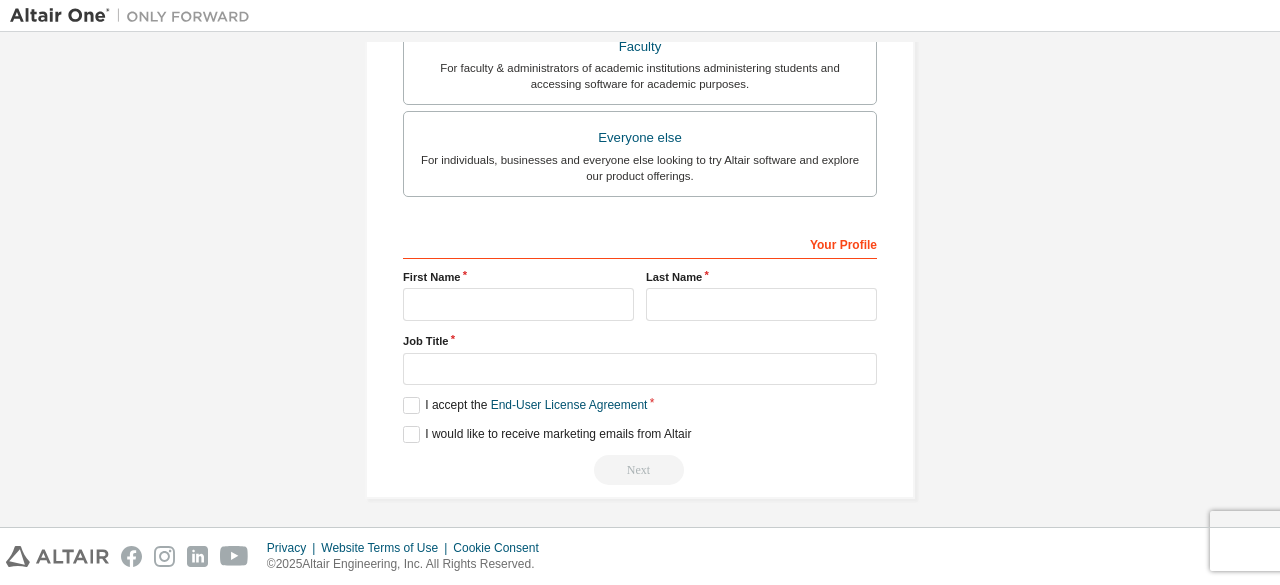 scroll, scrollTop: 578, scrollLeft: 0, axis: vertical 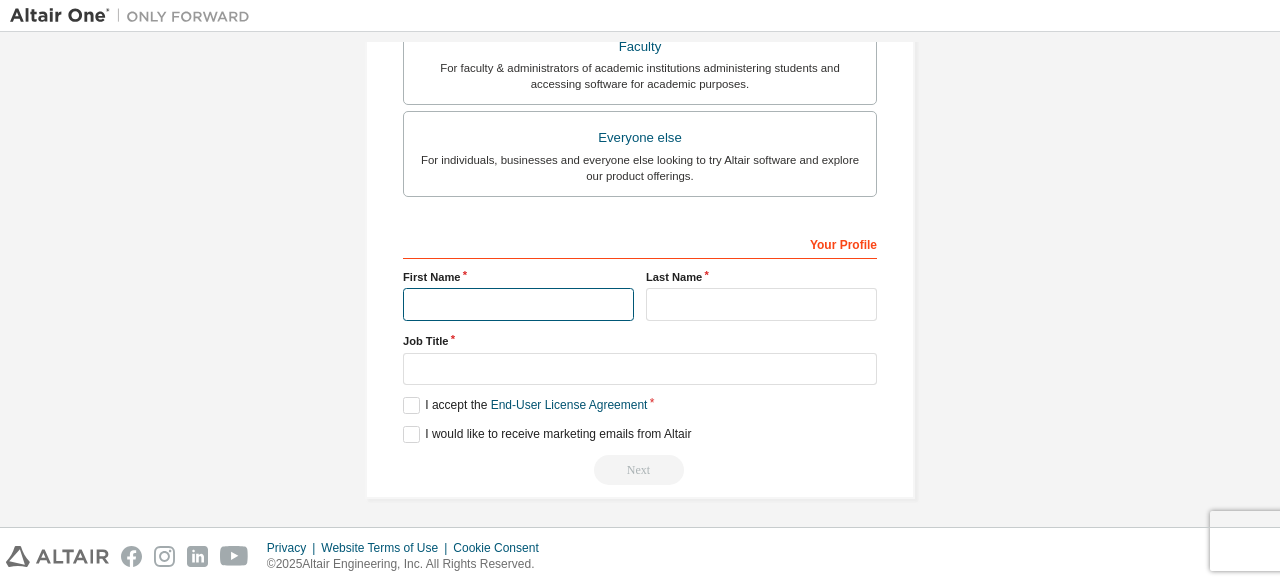click at bounding box center (518, 304) 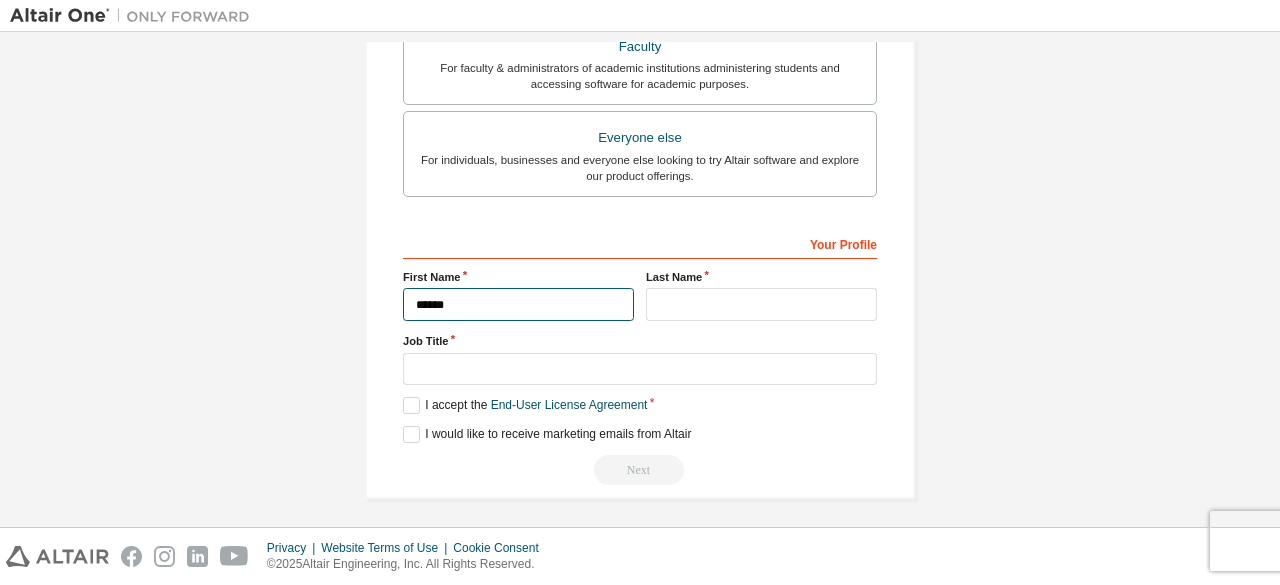 type on "******" 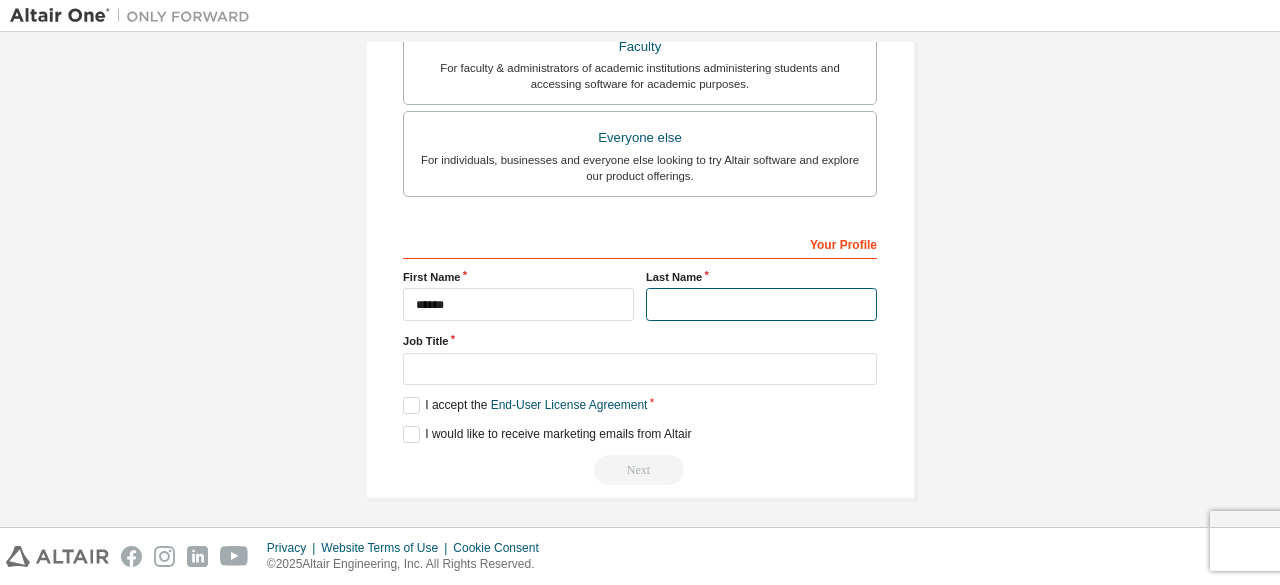 click at bounding box center (761, 304) 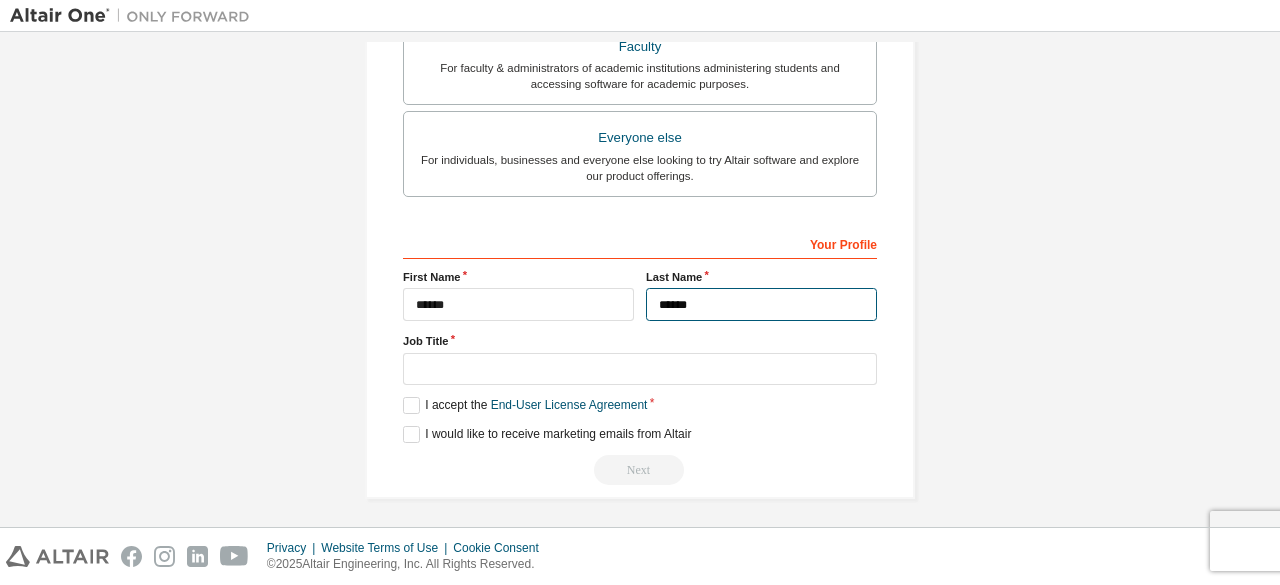 type on "******" 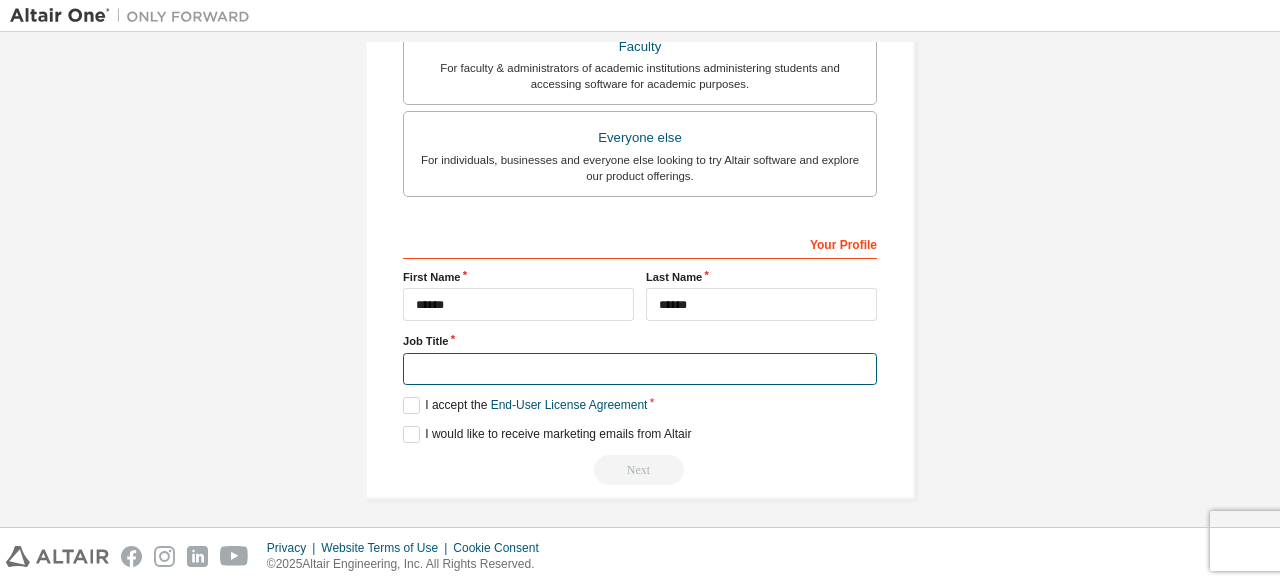 click at bounding box center [640, 369] 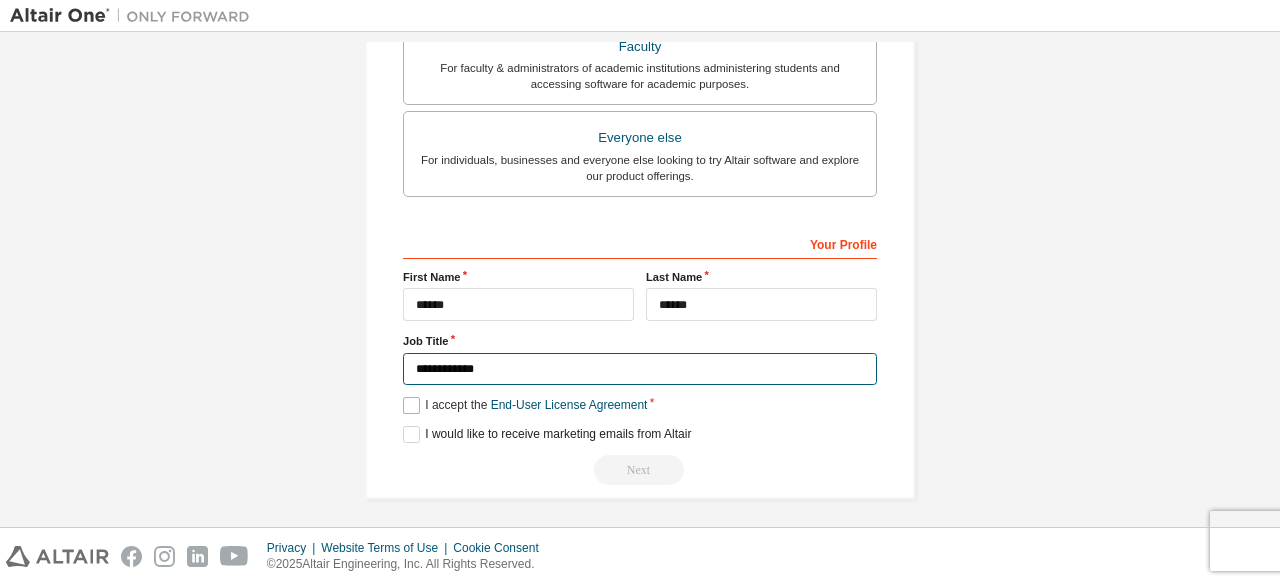 type on "**********" 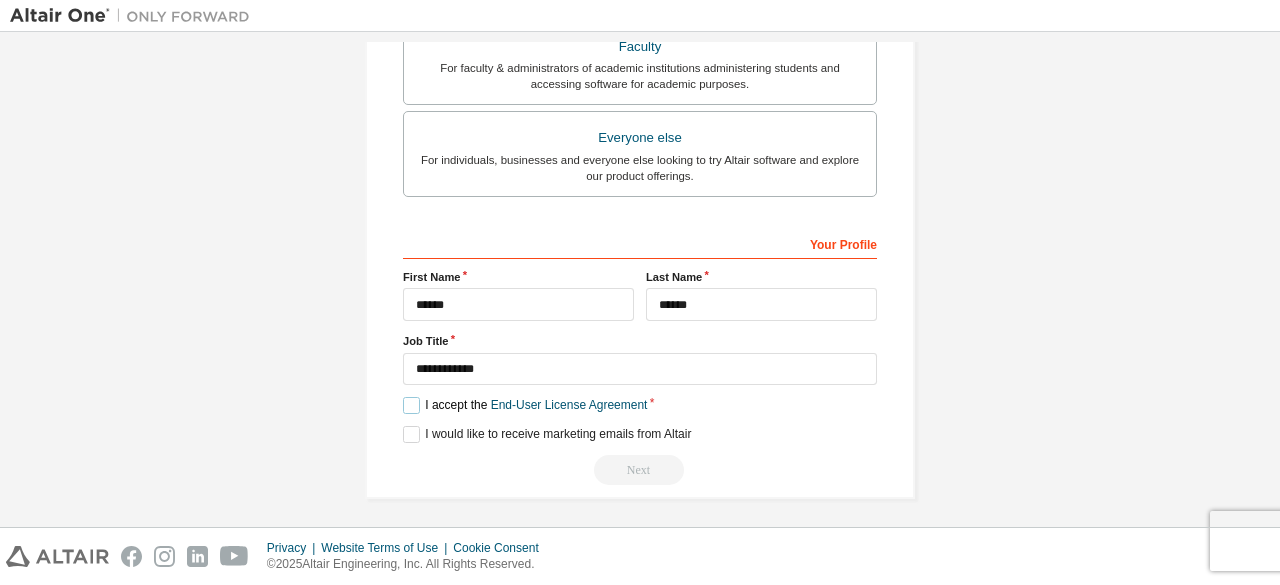 click on "I accept the    End-User License Agreement" at bounding box center (525, 405) 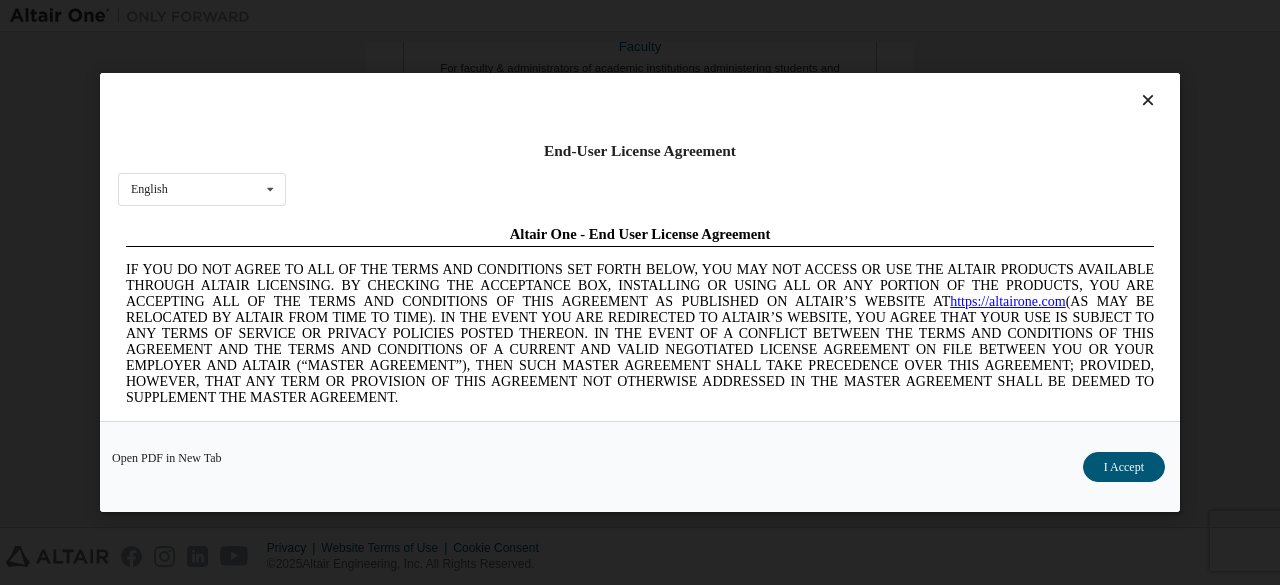scroll, scrollTop: 0, scrollLeft: 0, axis: both 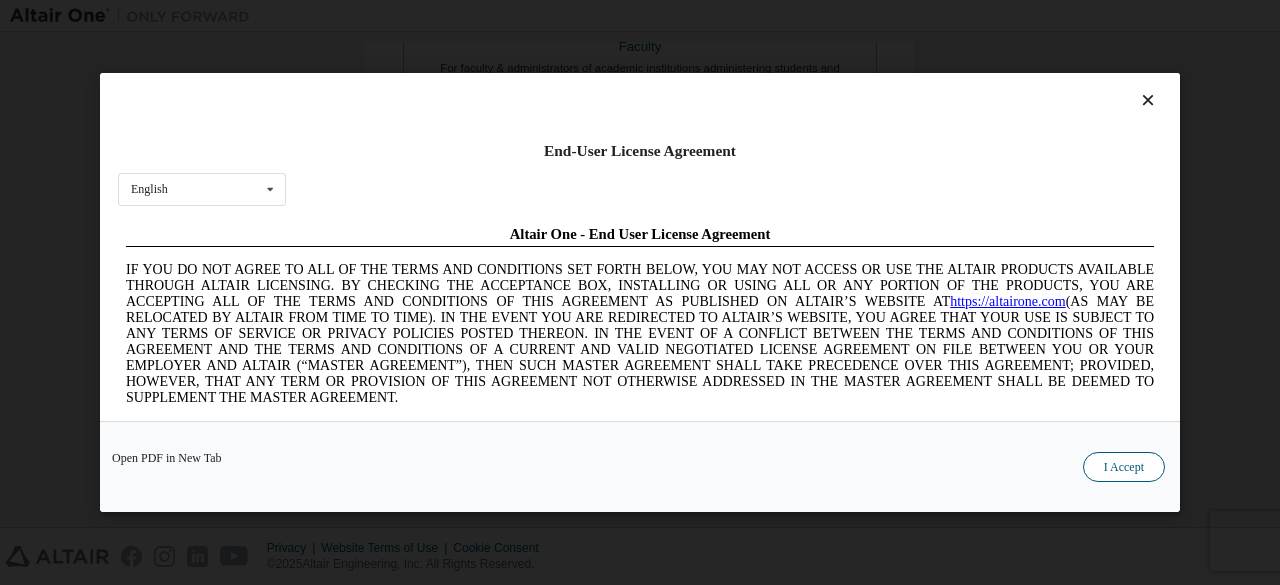 click on "I Accept" at bounding box center (1124, 467) 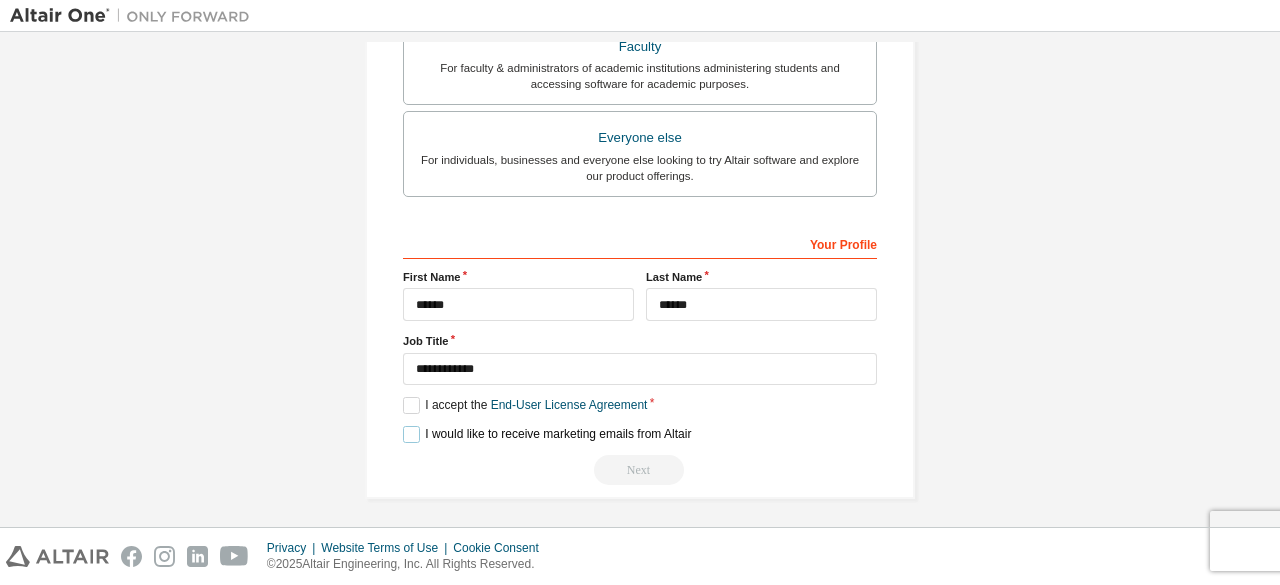 click on "I would like to receive marketing emails from Altair" at bounding box center (547, 434) 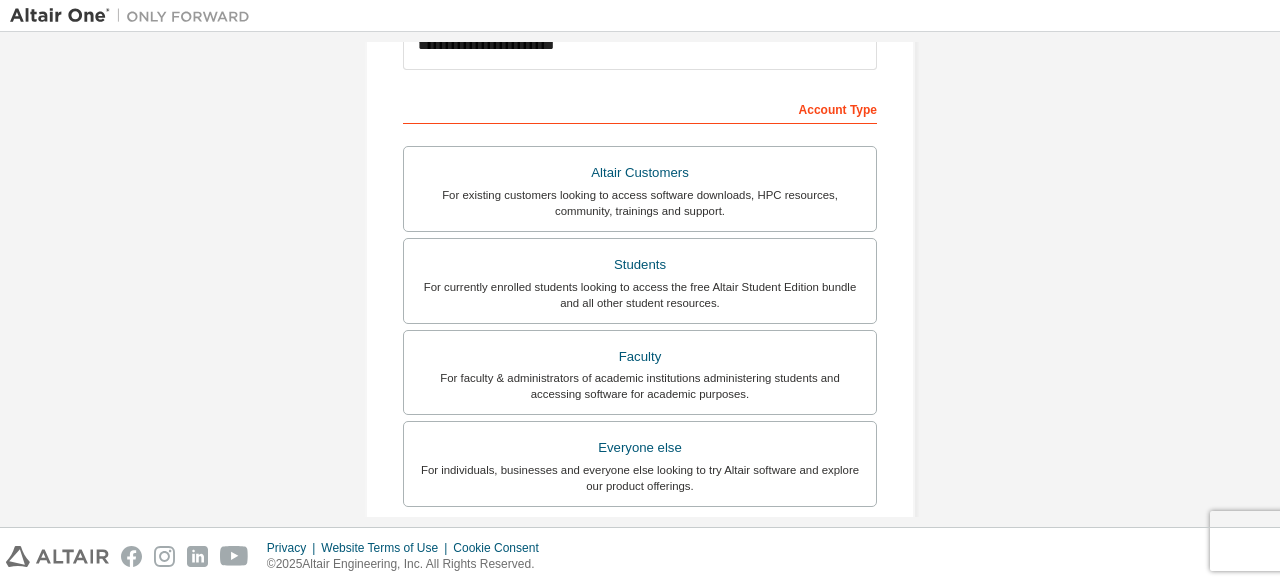 scroll, scrollTop: 280, scrollLeft: 0, axis: vertical 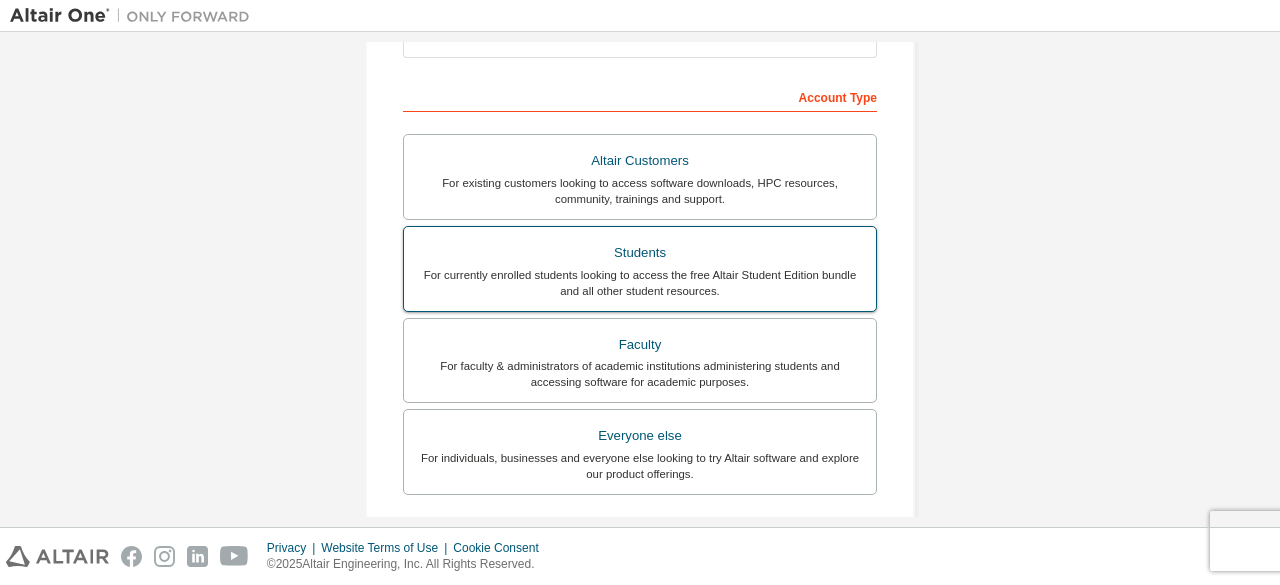 click on "For currently enrolled students looking to access the free Altair Student Edition bundle and all other student resources." at bounding box center (640, 283) 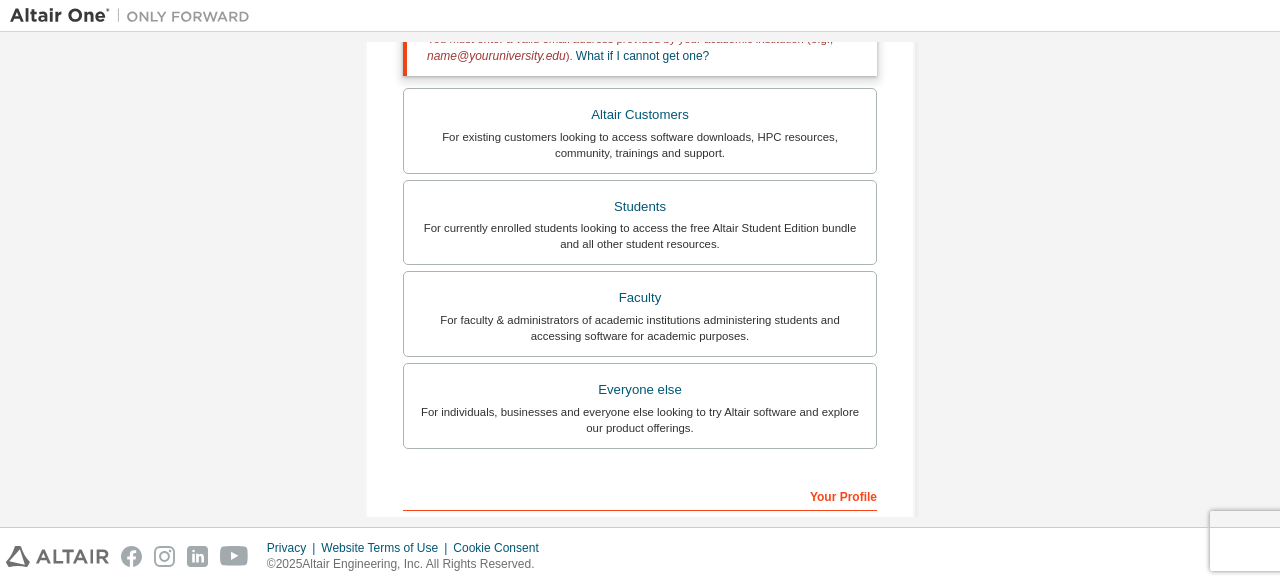 scroll, scrollTop: 396, scrollLeft: 0, axis: vertical 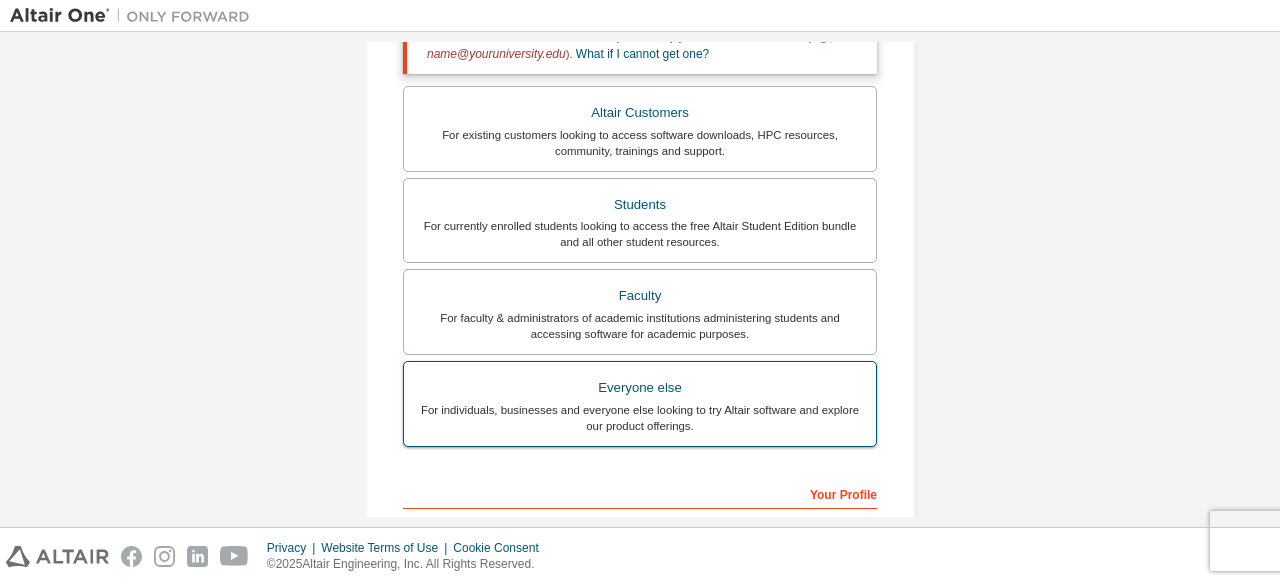 click on "For individuals, businesses and everyone else looking to try Altair software and explore our product offerings." at bounding box center (640, 418) 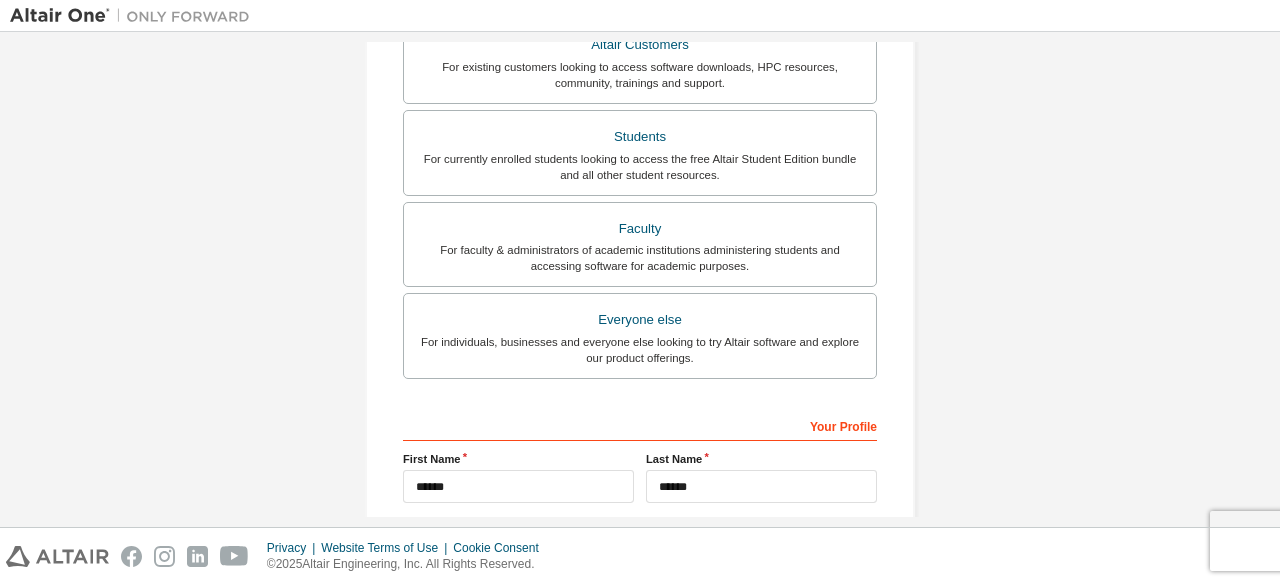 scroll, scrollTop: 578, scrollLeft: 0, axis: vertical 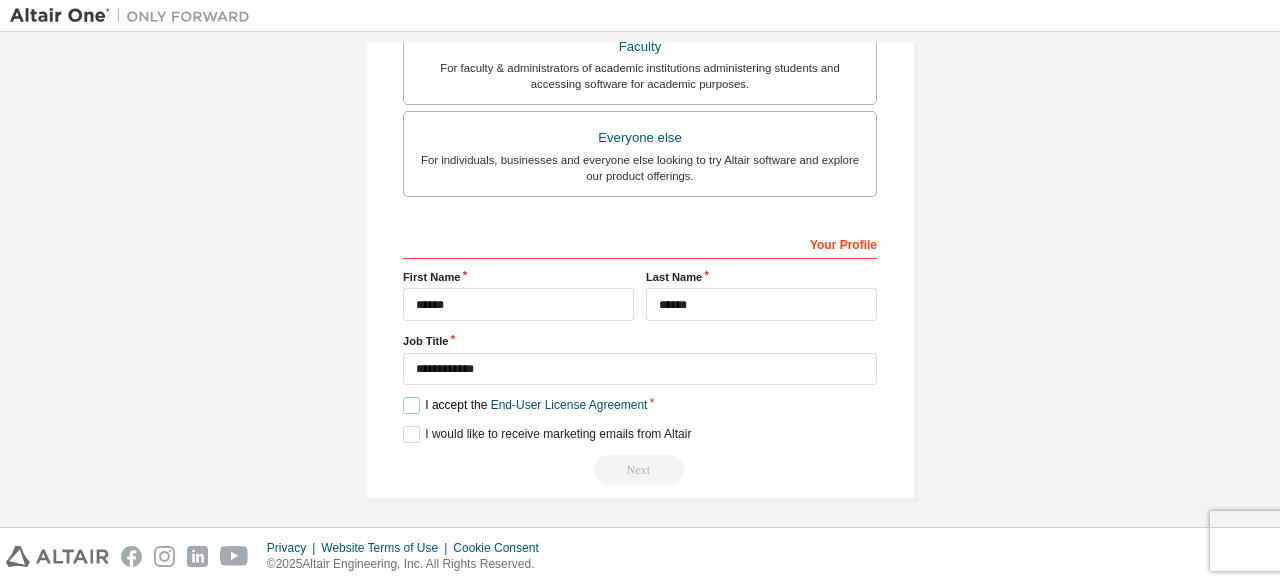 click on "I accept the    End-User License Agreement" at bounding box center (525, 405) 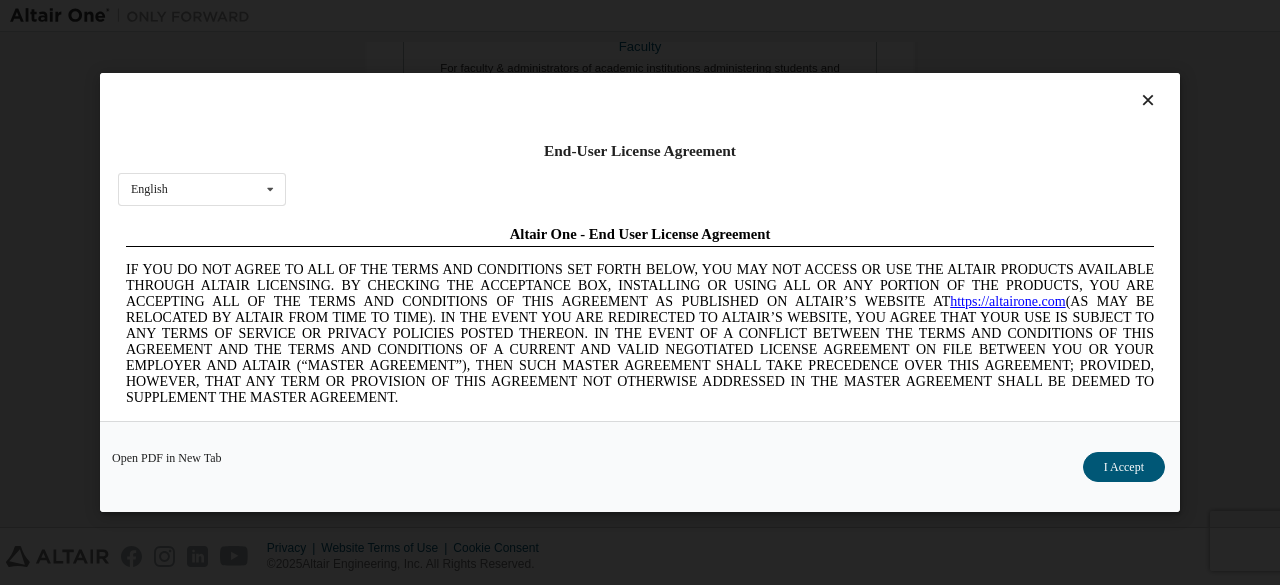 scroll, scrollTop: 0, scrollLeft: 0, axis: both 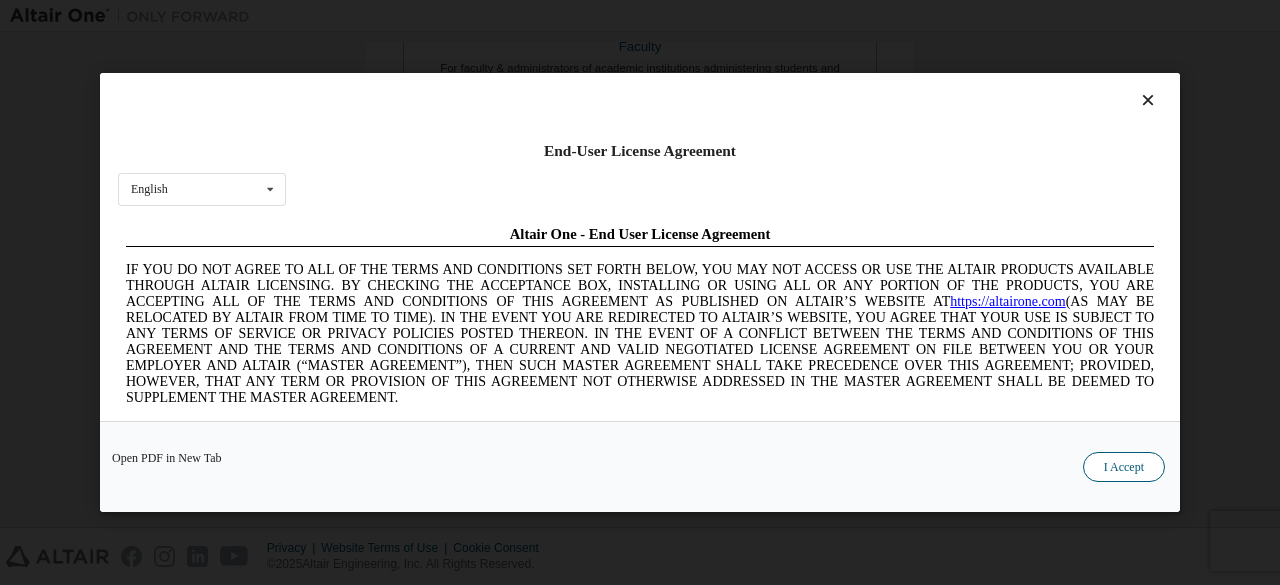 click on "I Accept" at bounding box center (1124, 467) 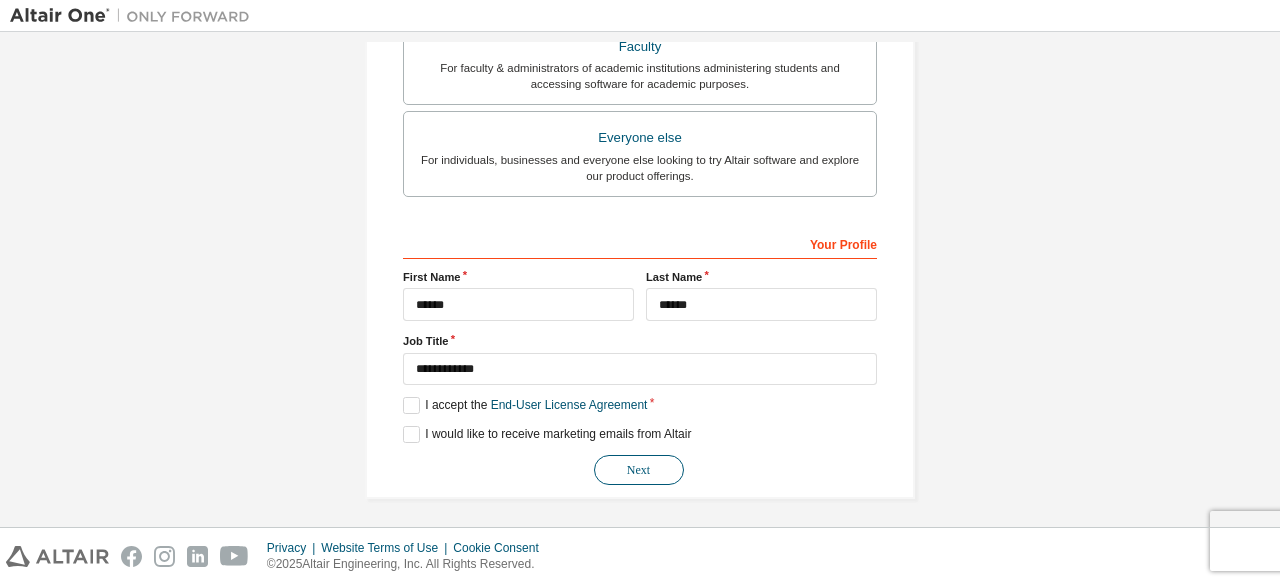 click on "Next" at bounding box center [639, 470] 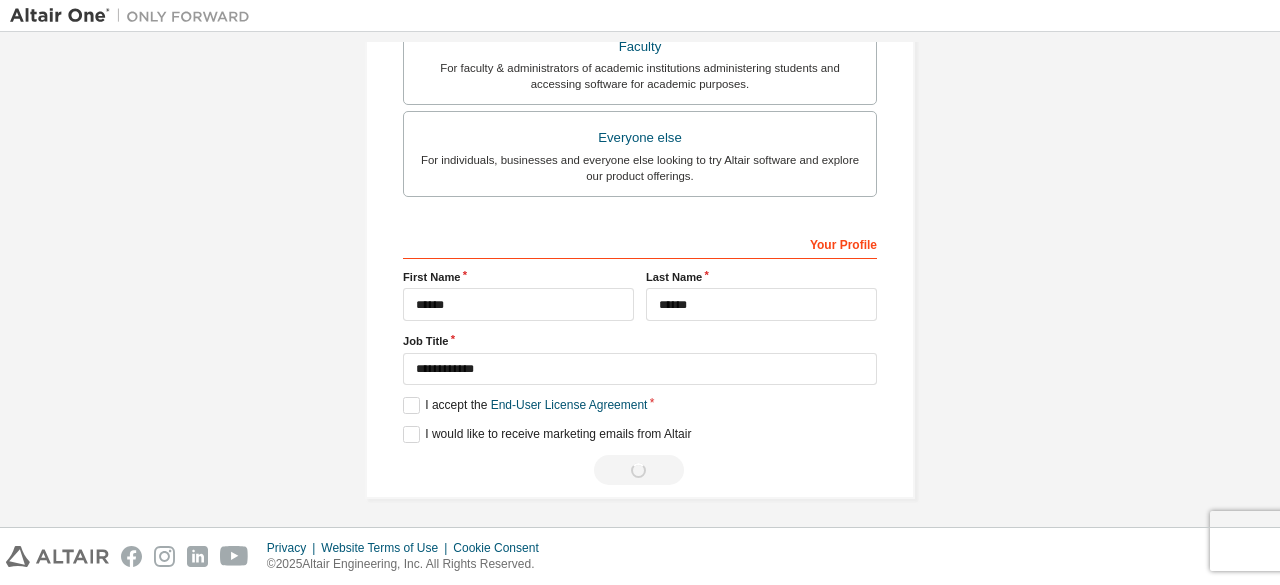 scroll, scrollTop: 0, scrollLeft: 0, axis: both 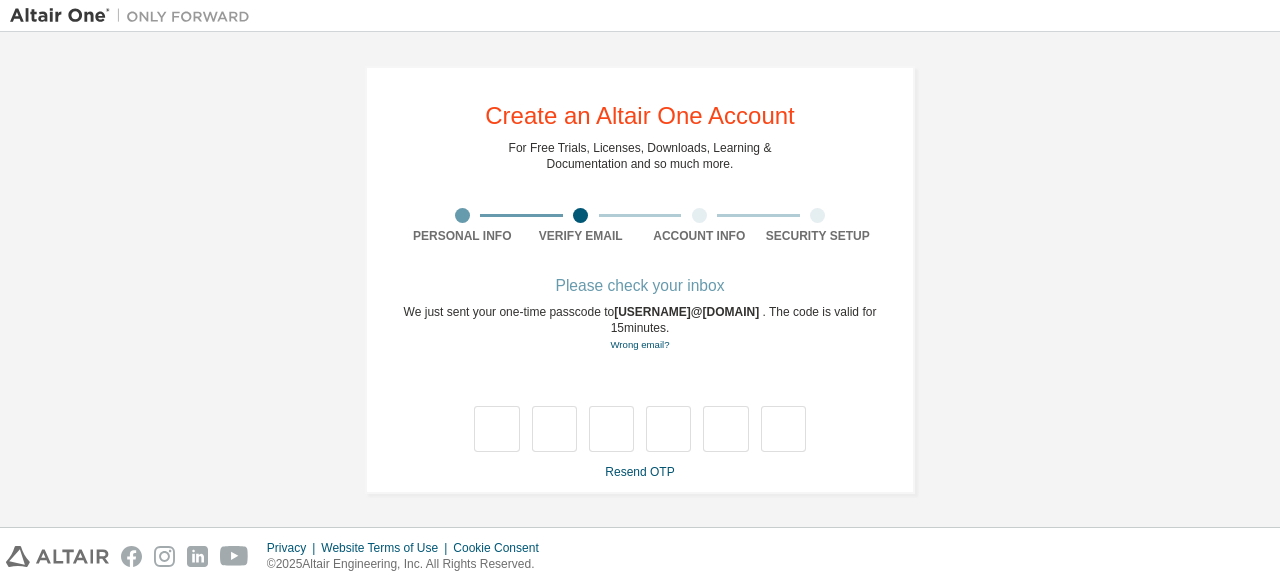 type on "*" 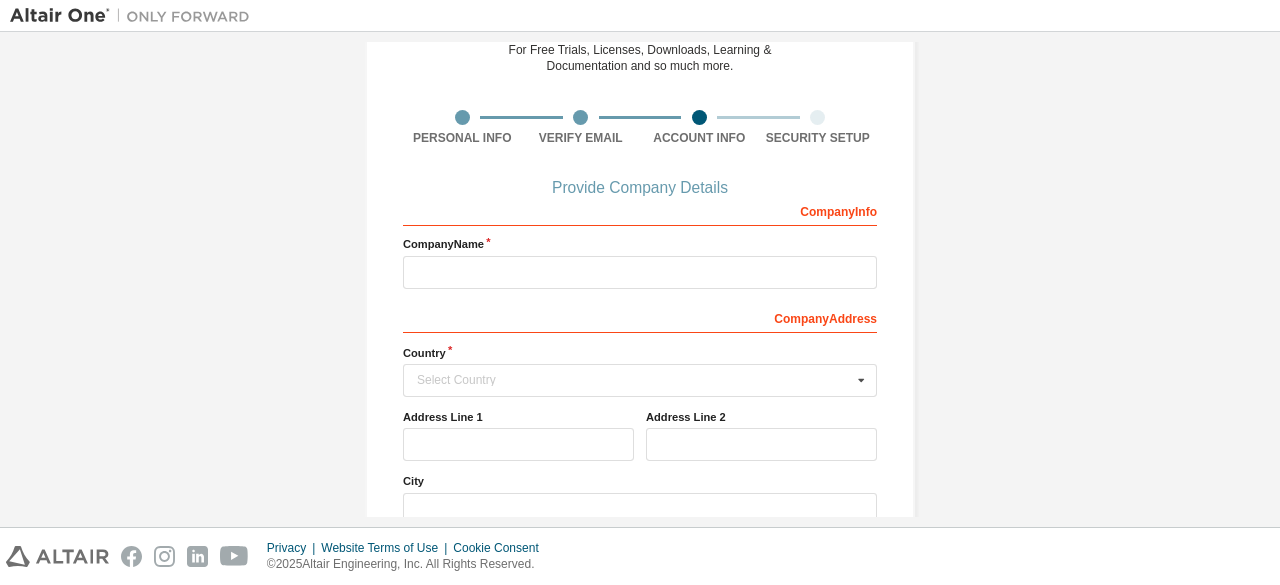 scroll, scrollTop: 0, scrollLeft: 0, axis: both 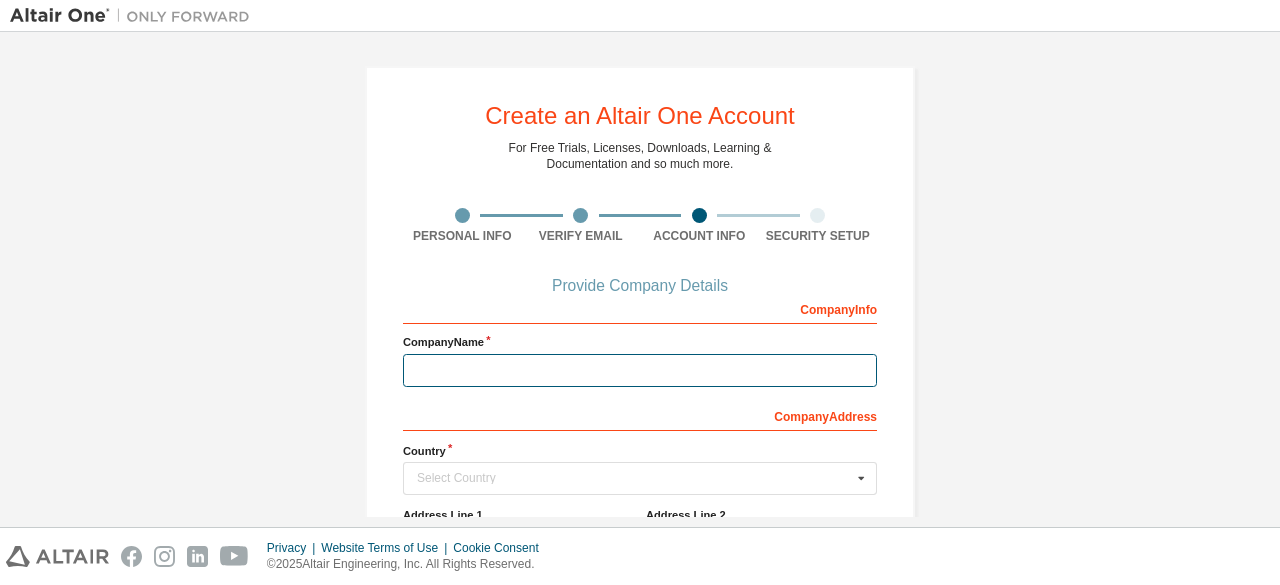 click at bounding box center [640, 370] 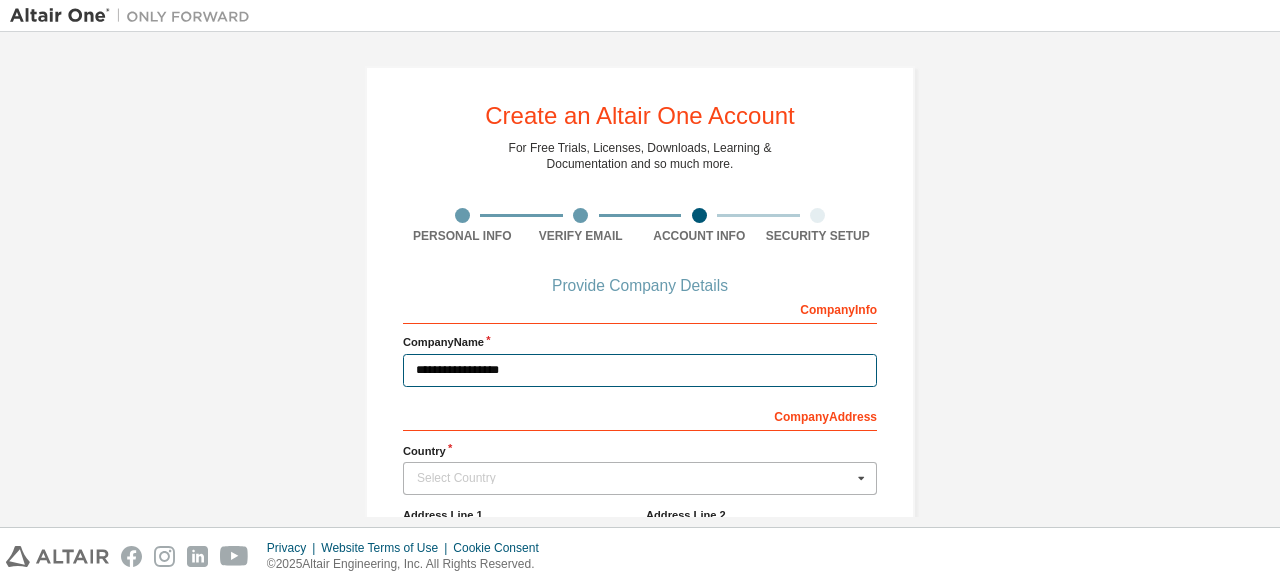 type on "**********" 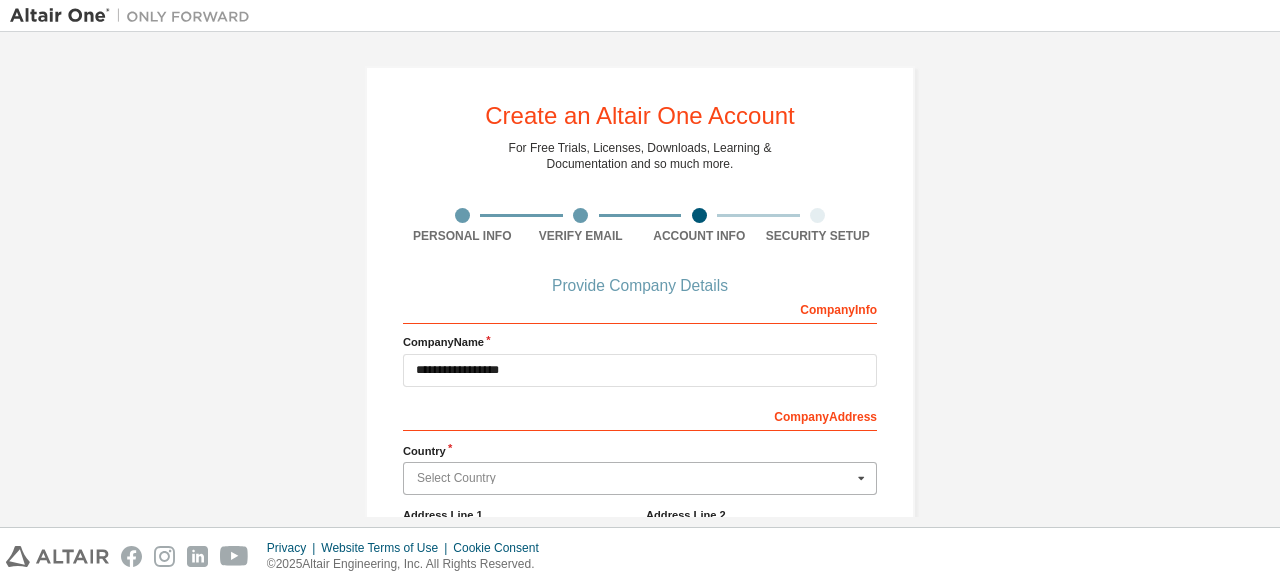 click at bounding box center (641, 478) 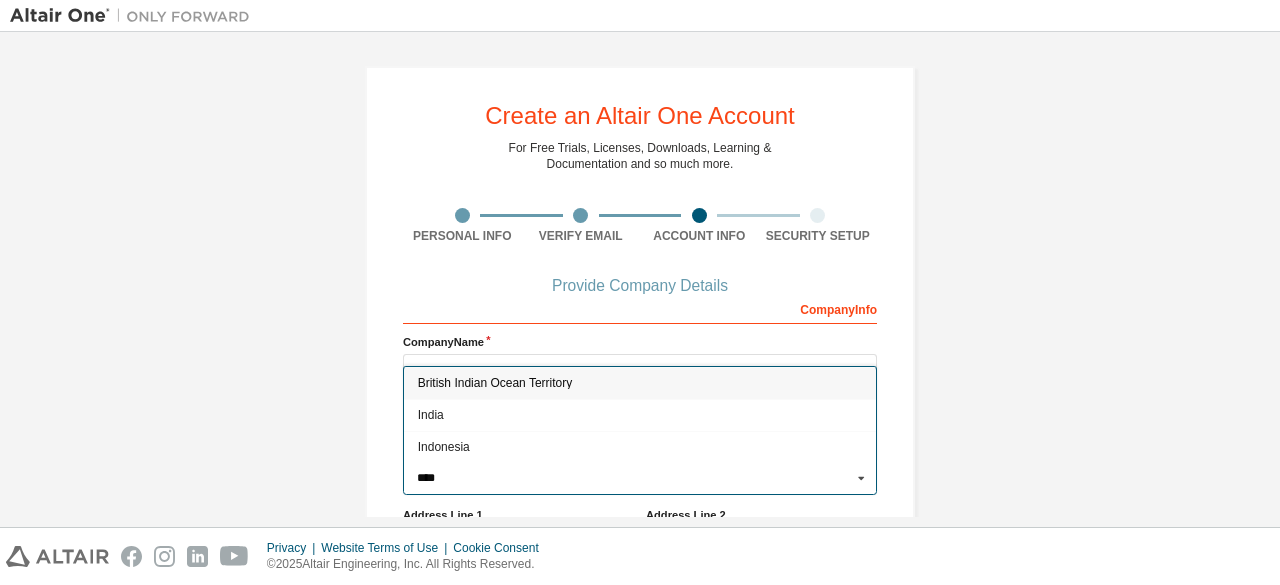 type on "*****" 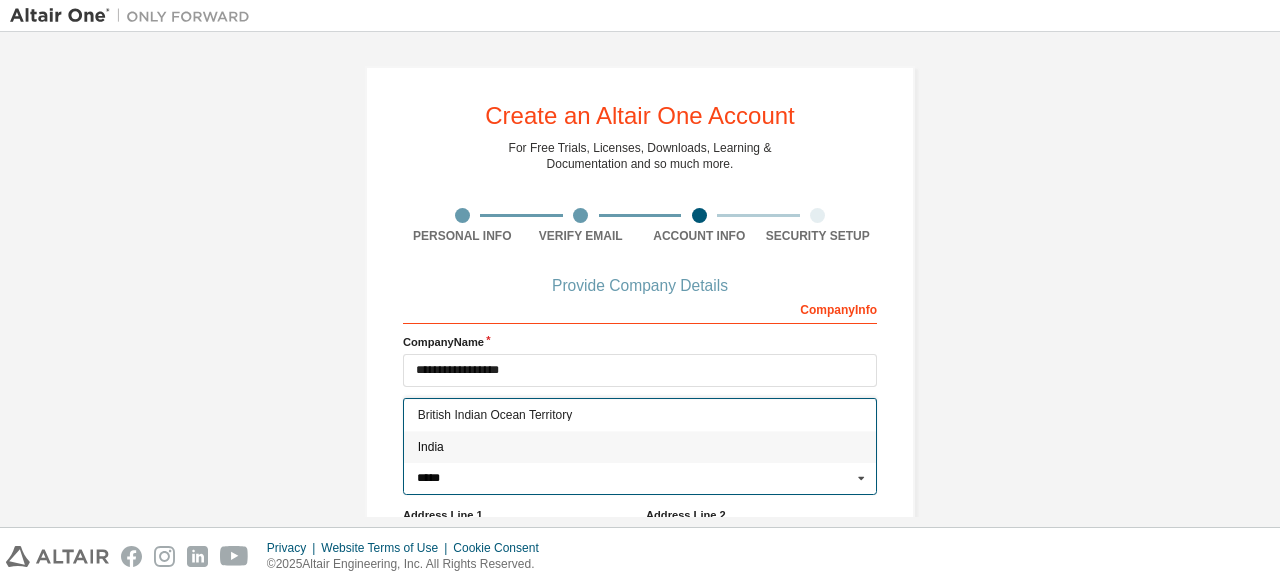 type on "***" 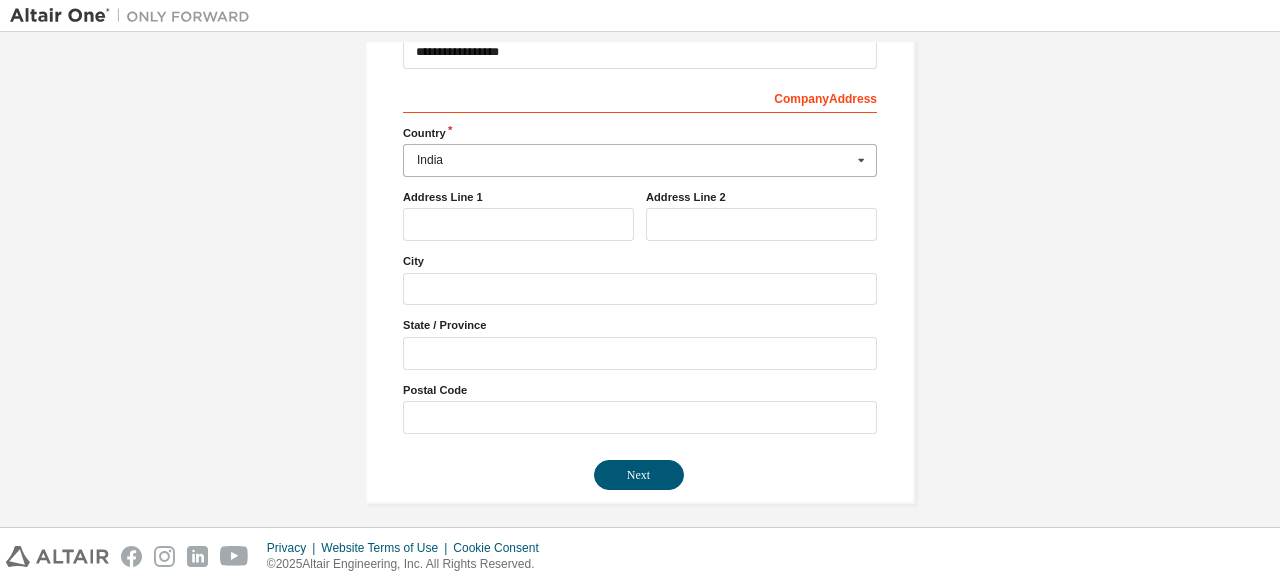 scroll, scrollTop: 323, scrollLeft: 0, axis: vertical 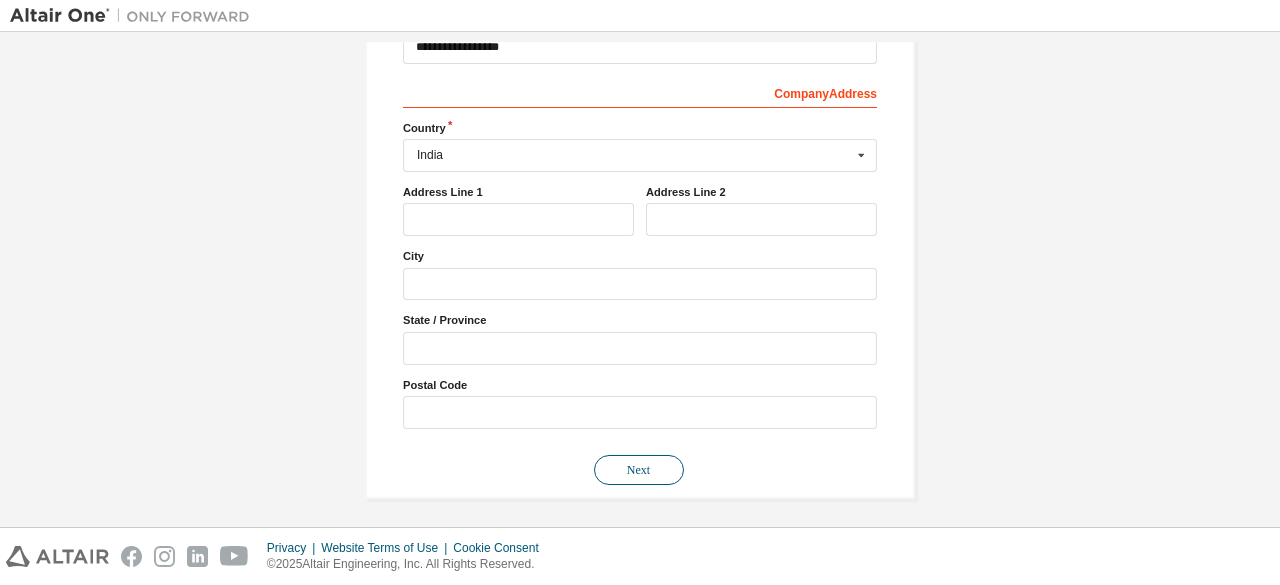 click on "Next" at bounding box center [639, 470] 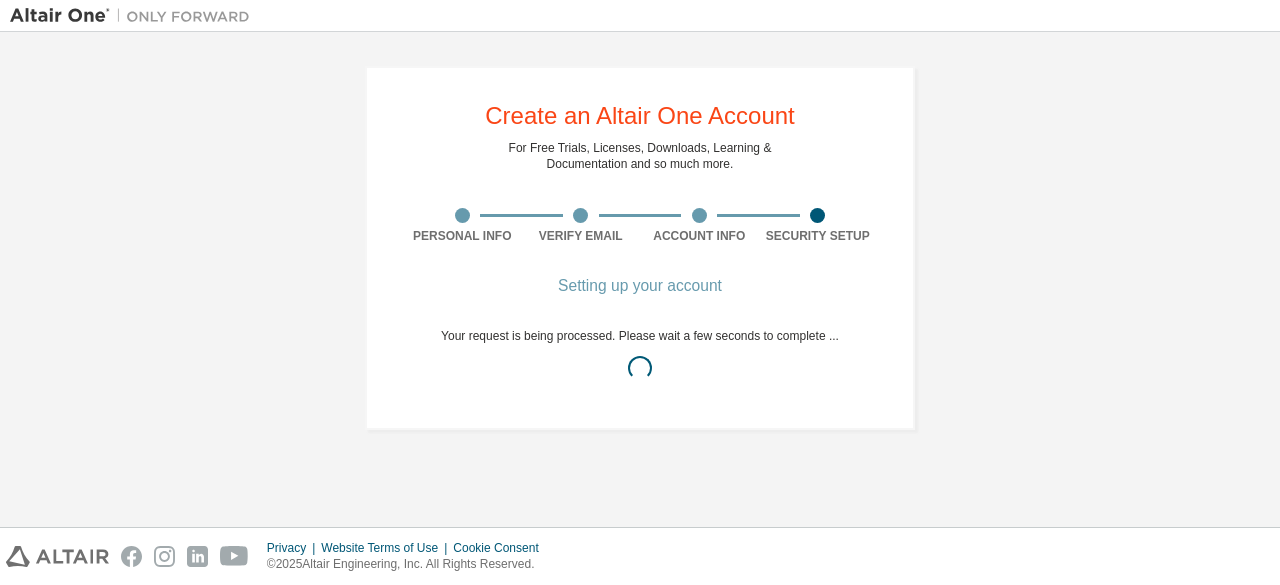scroll, scrollTop: 0, scrollLeft: 0, axis: both 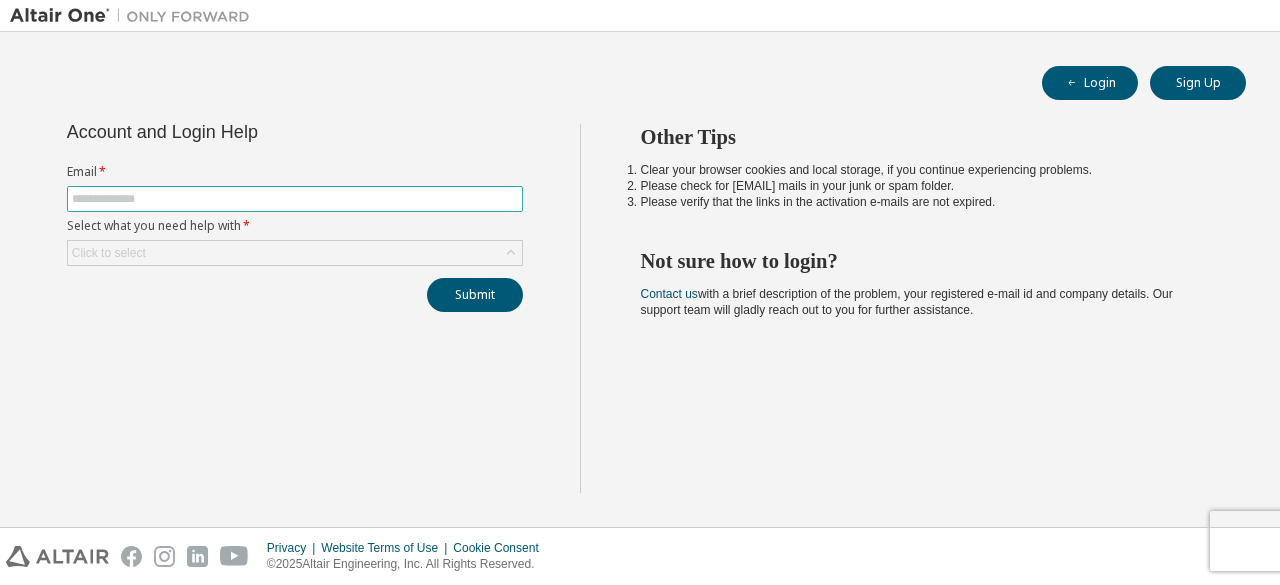 click at bounding box center (295, 199) 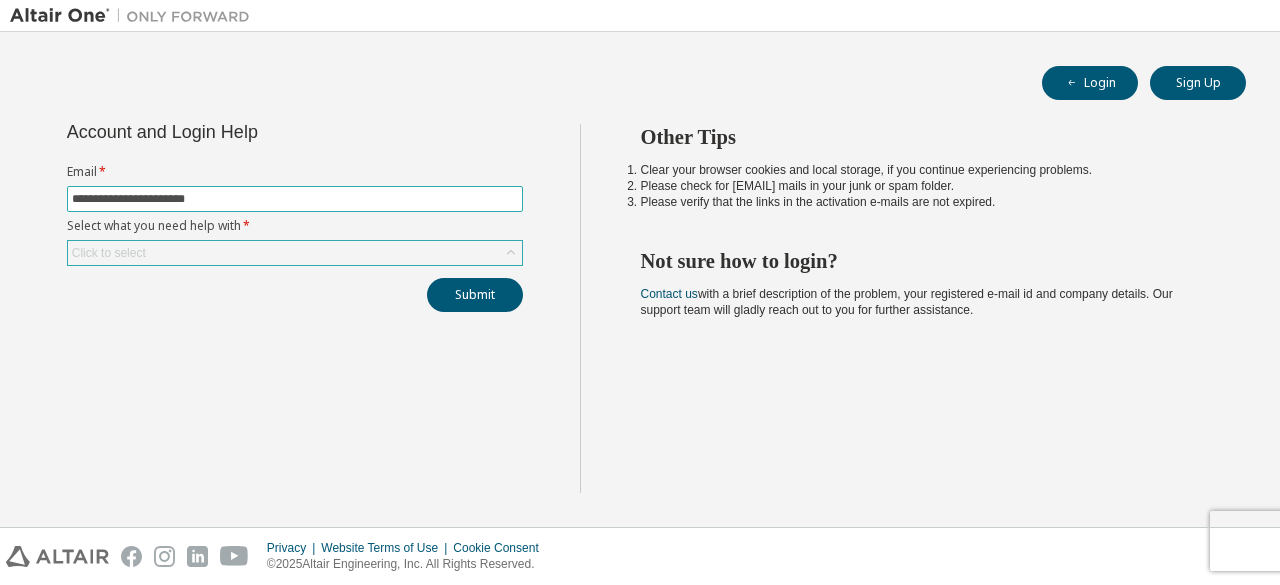 type on "**********" 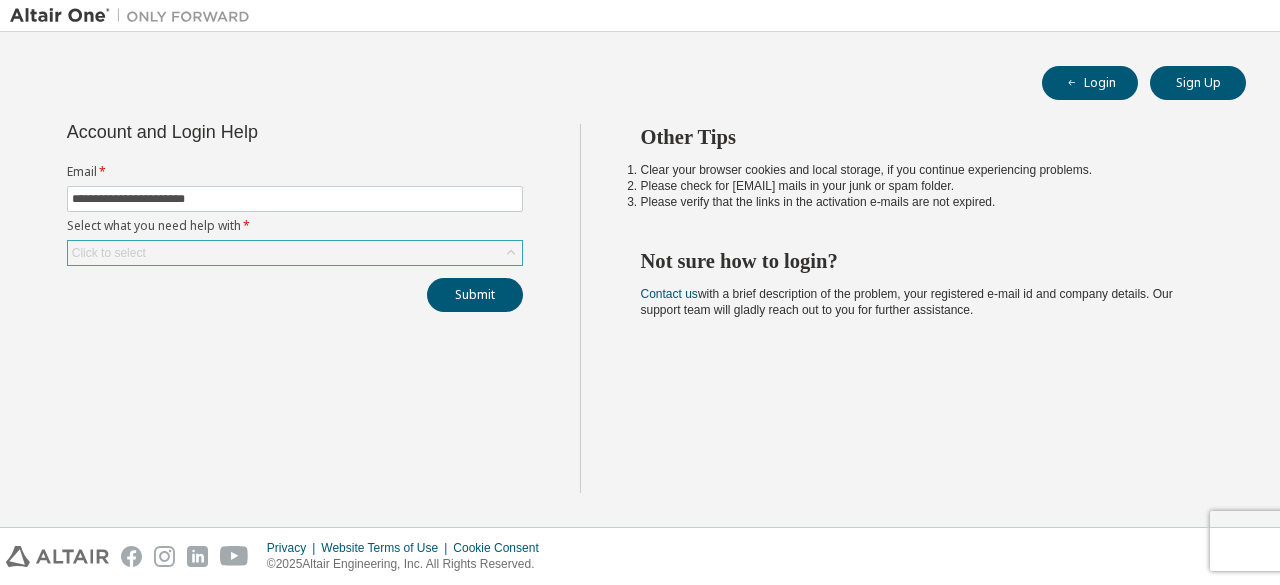 click on "Click to select" at bounding box center [295, 253] 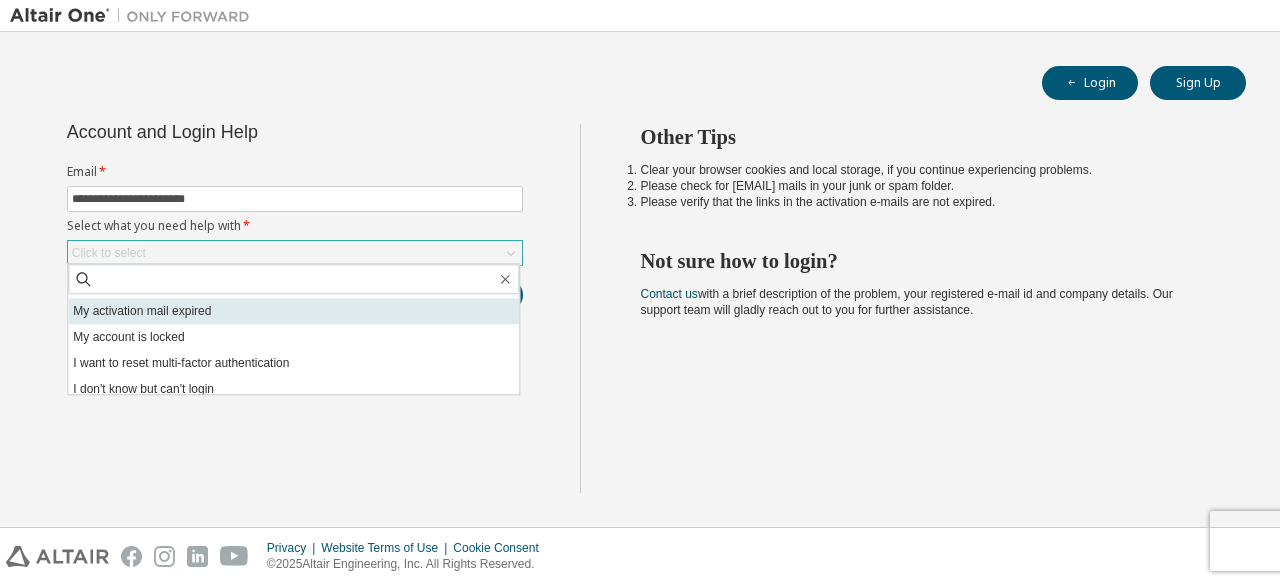 scroll, scrollTop: 56, scrollLeft: 0, axis: vertical 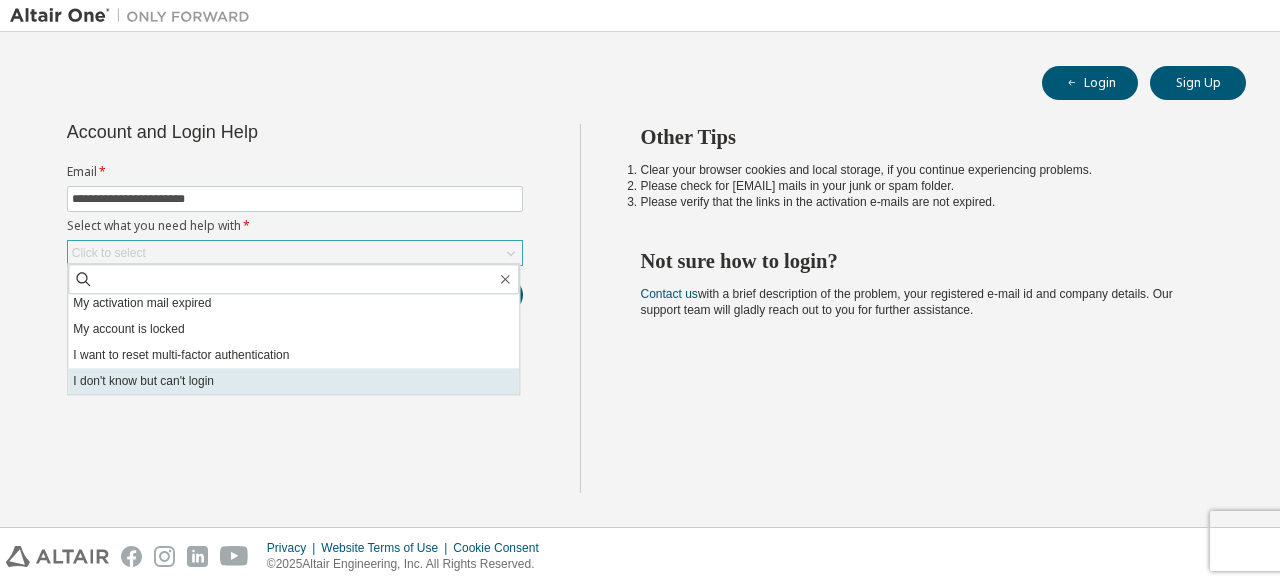 click on "I don't know but can't login" at bounding box center (293, 381) 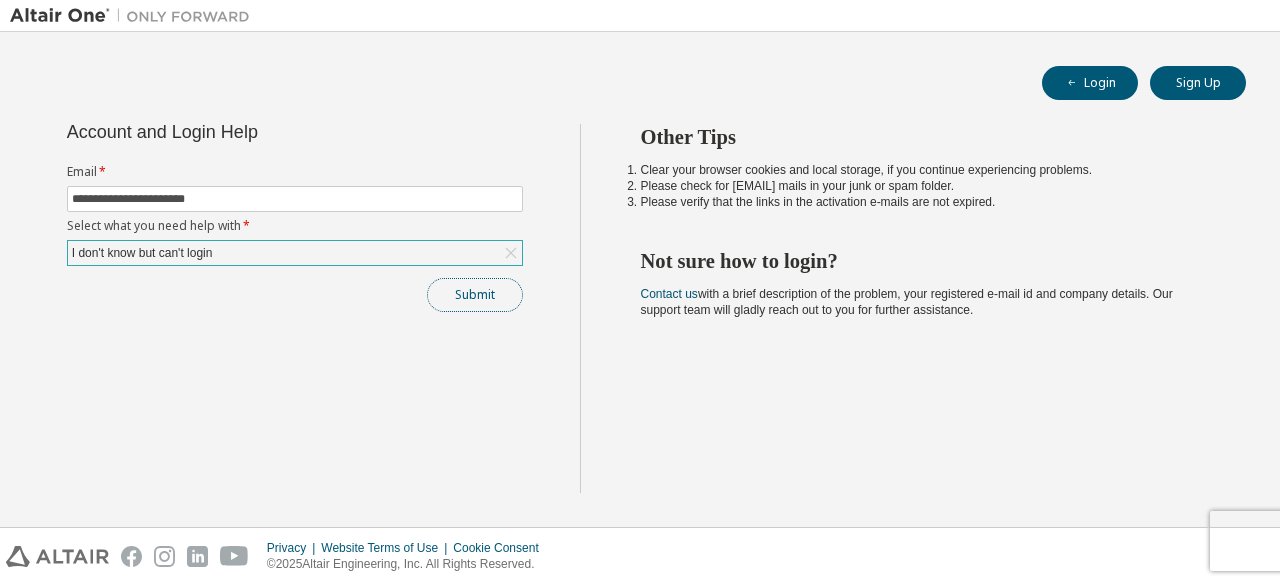 click on "Submit" at bounding box center (475, 295) 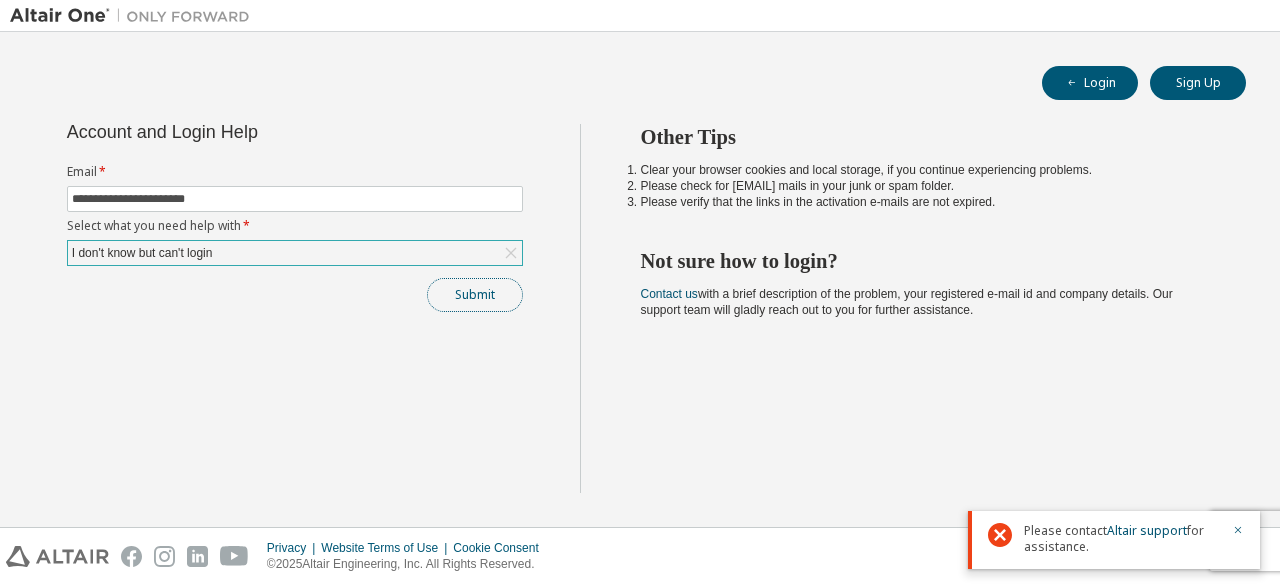 click on "Submit" at bounding box center [475, 295] 